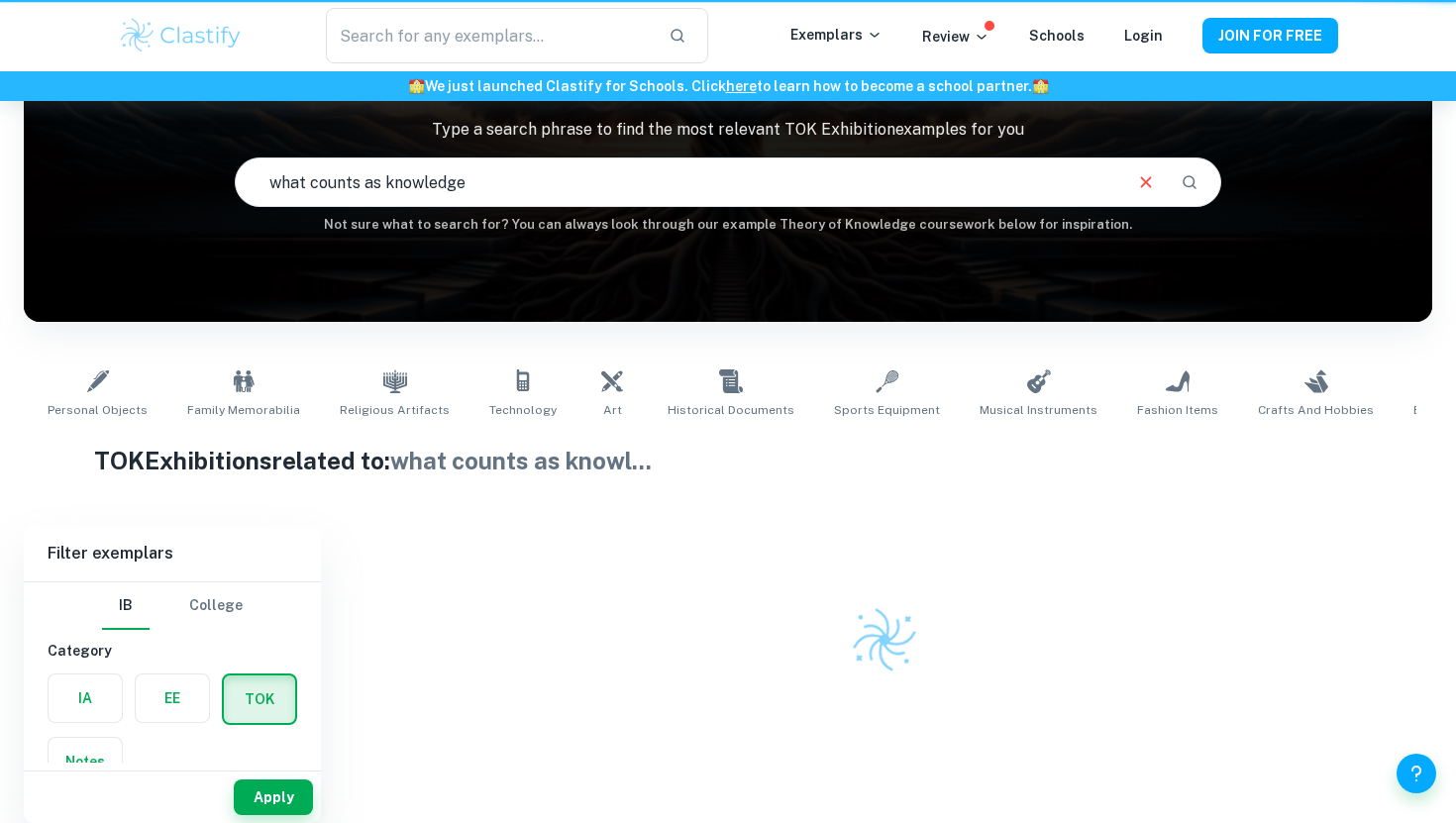 scroll, scrollTop: 142, scrollLeft: 0, axis: vertical 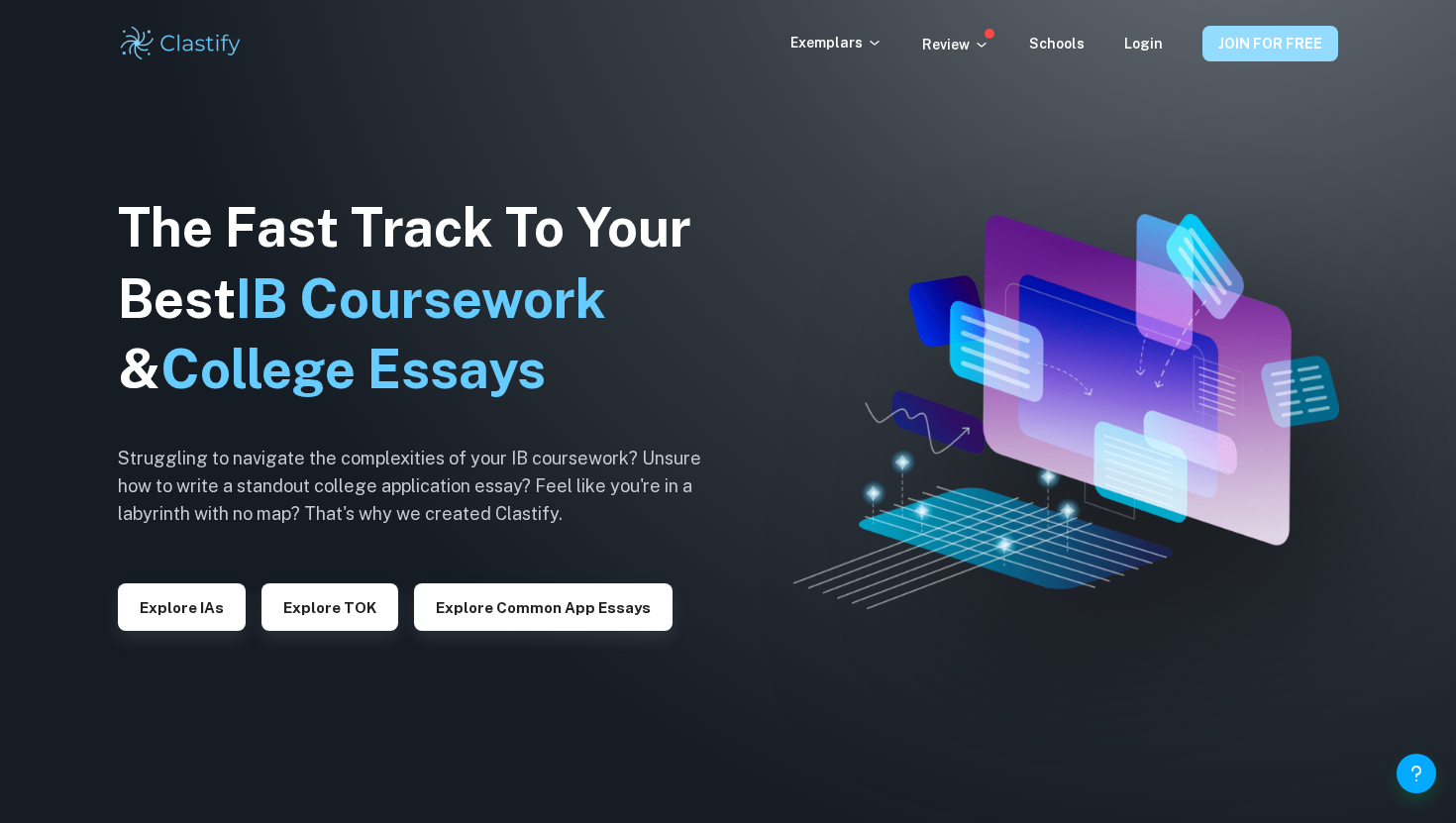 click on "JOIN FOR FREE" at bounding box center (1270, 44) 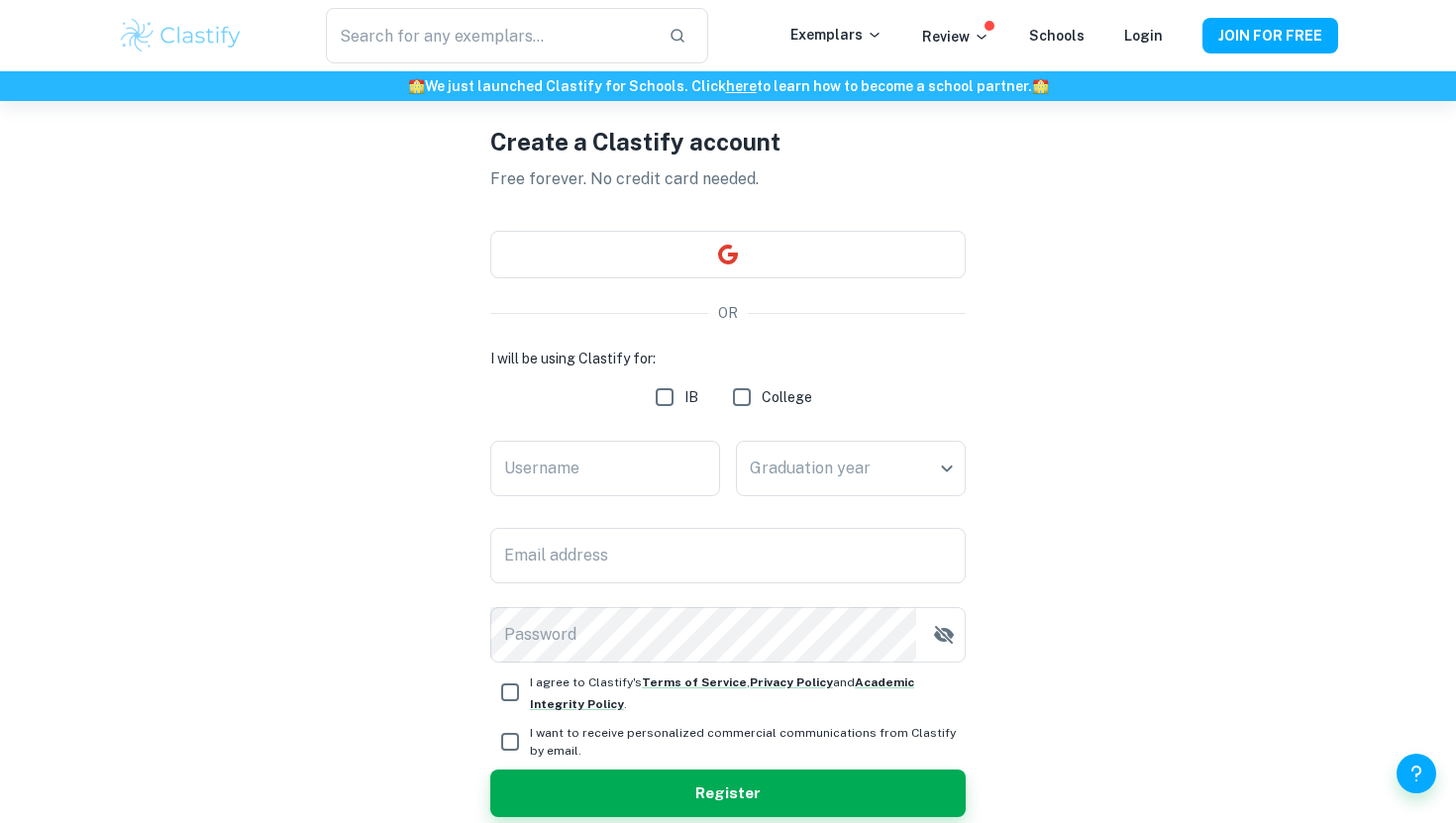 scroll, scrollTop: 75, scrollLeft: 0, axis: vertical 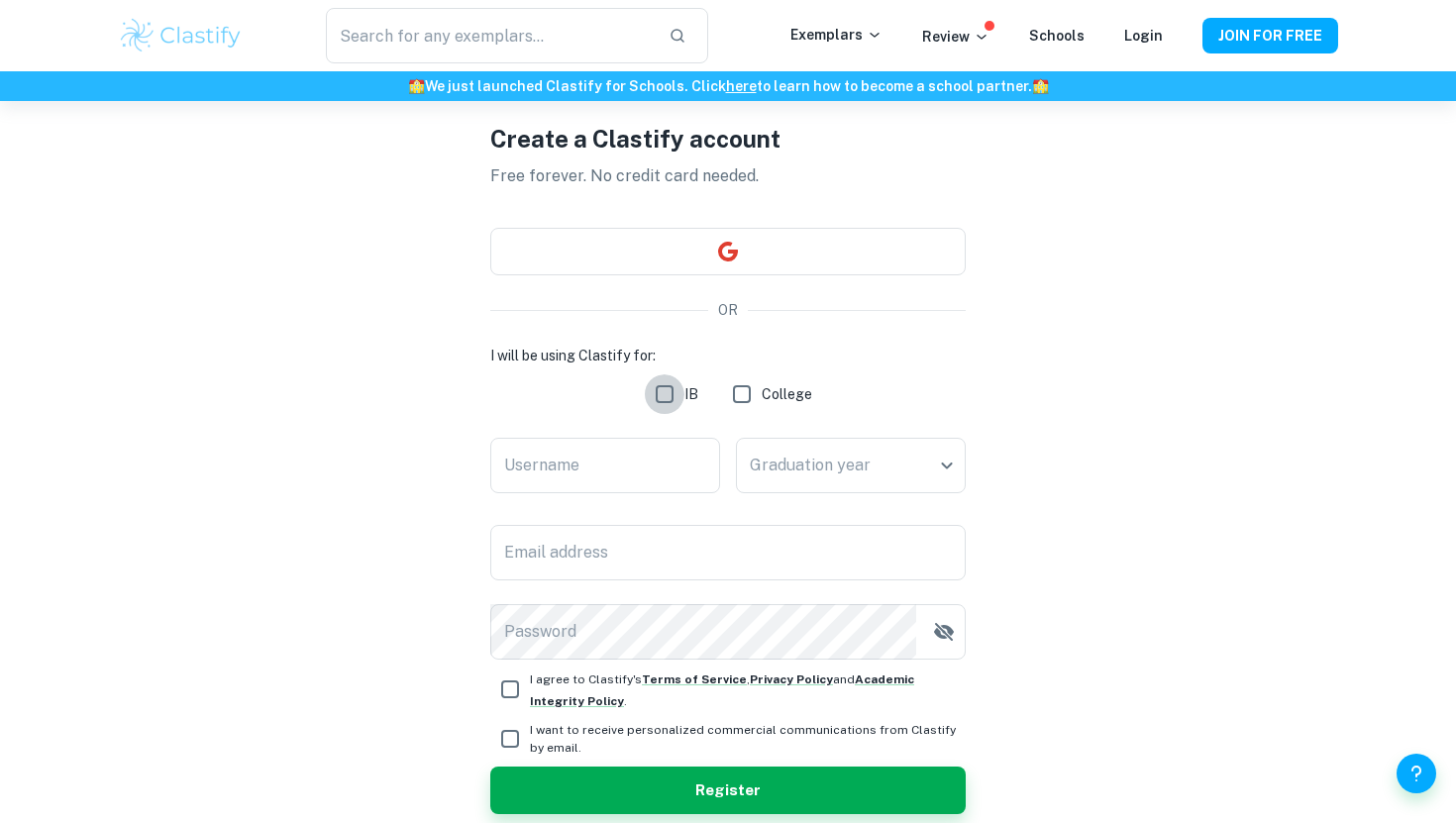 click on "IB" at bounding box center (665, 394) 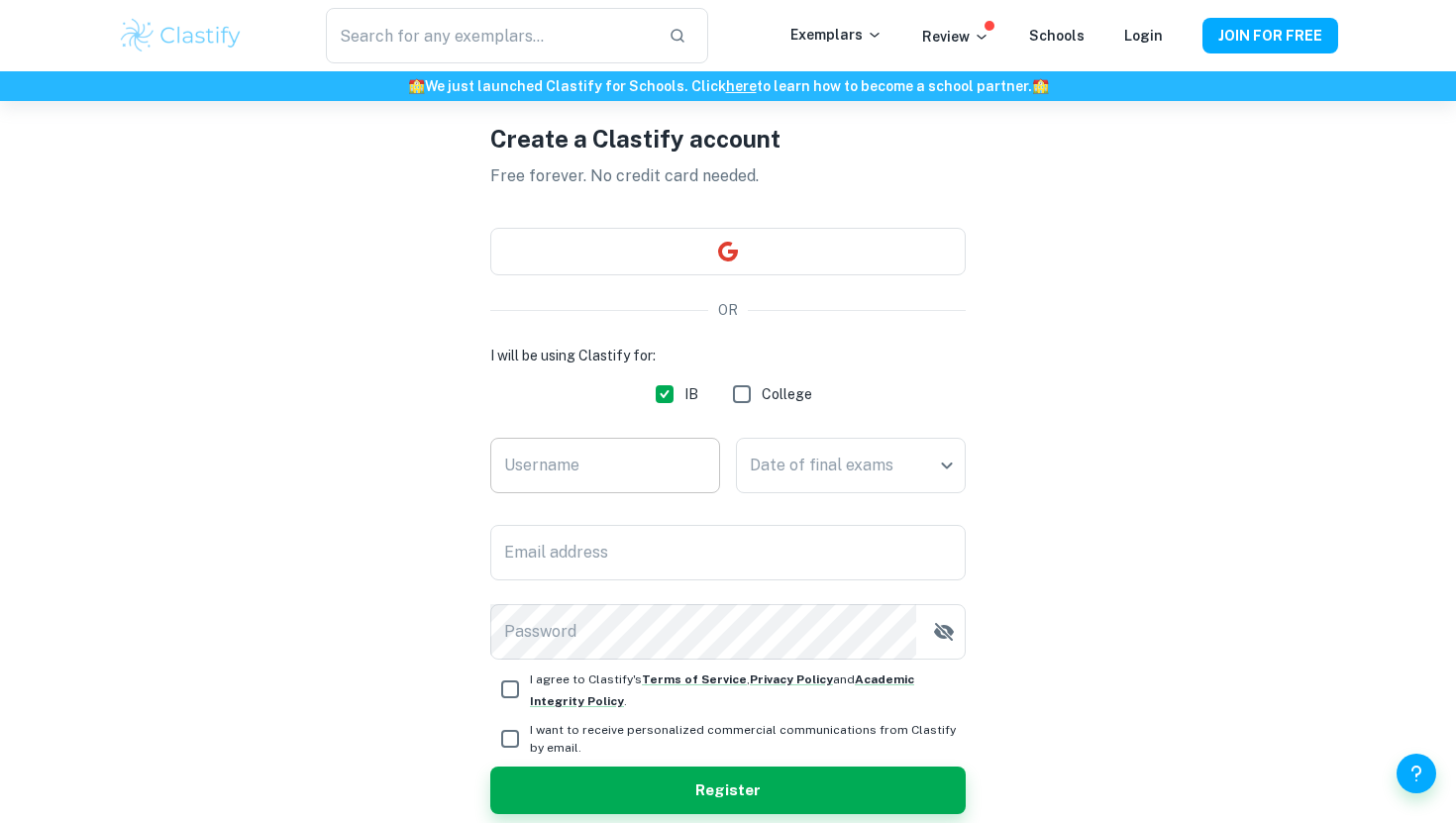 click on "Username" at bounding box center (605, 465) 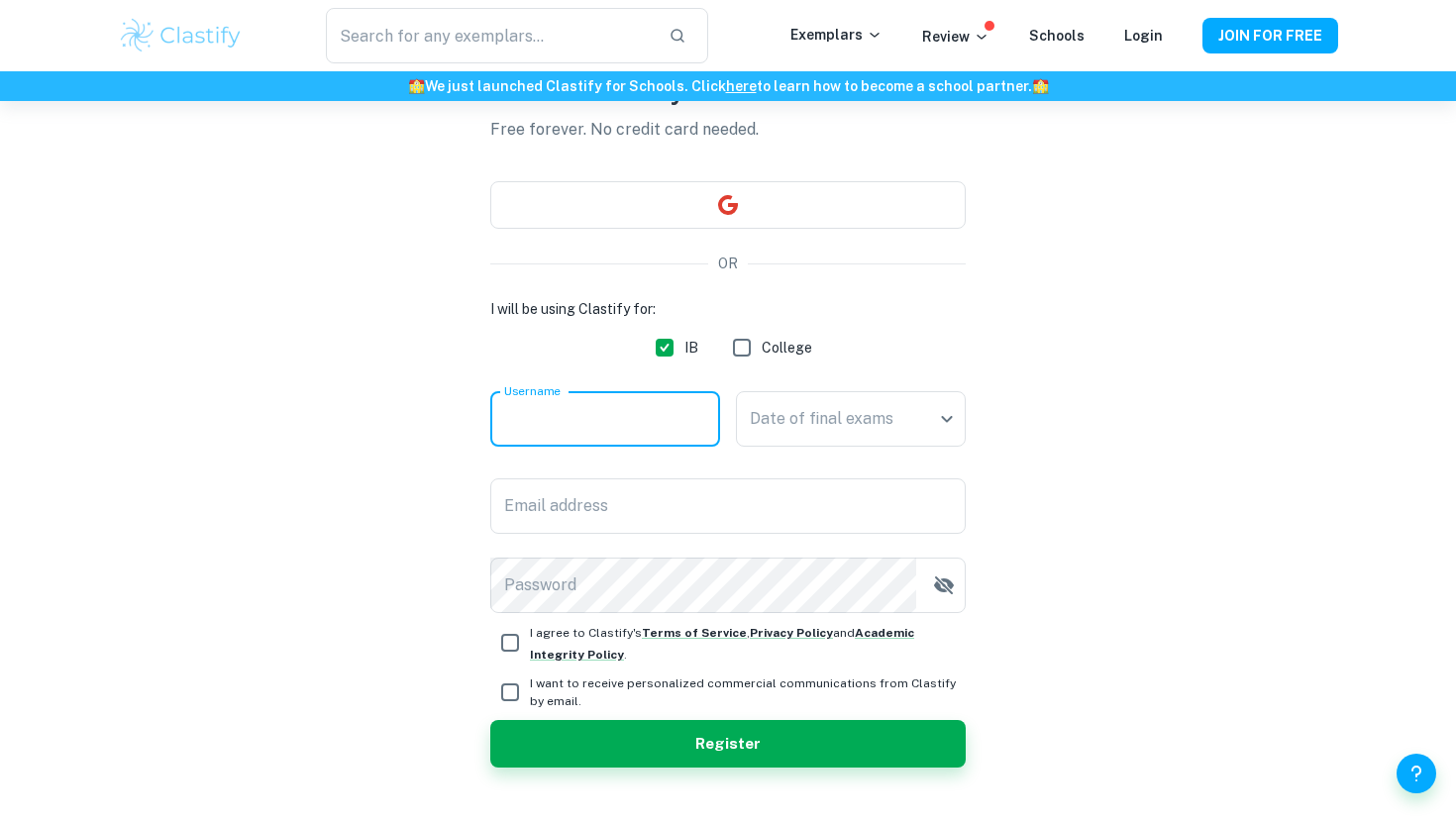 scroll, scrollTop: 127, scrollLeft: 0, axis: vertical 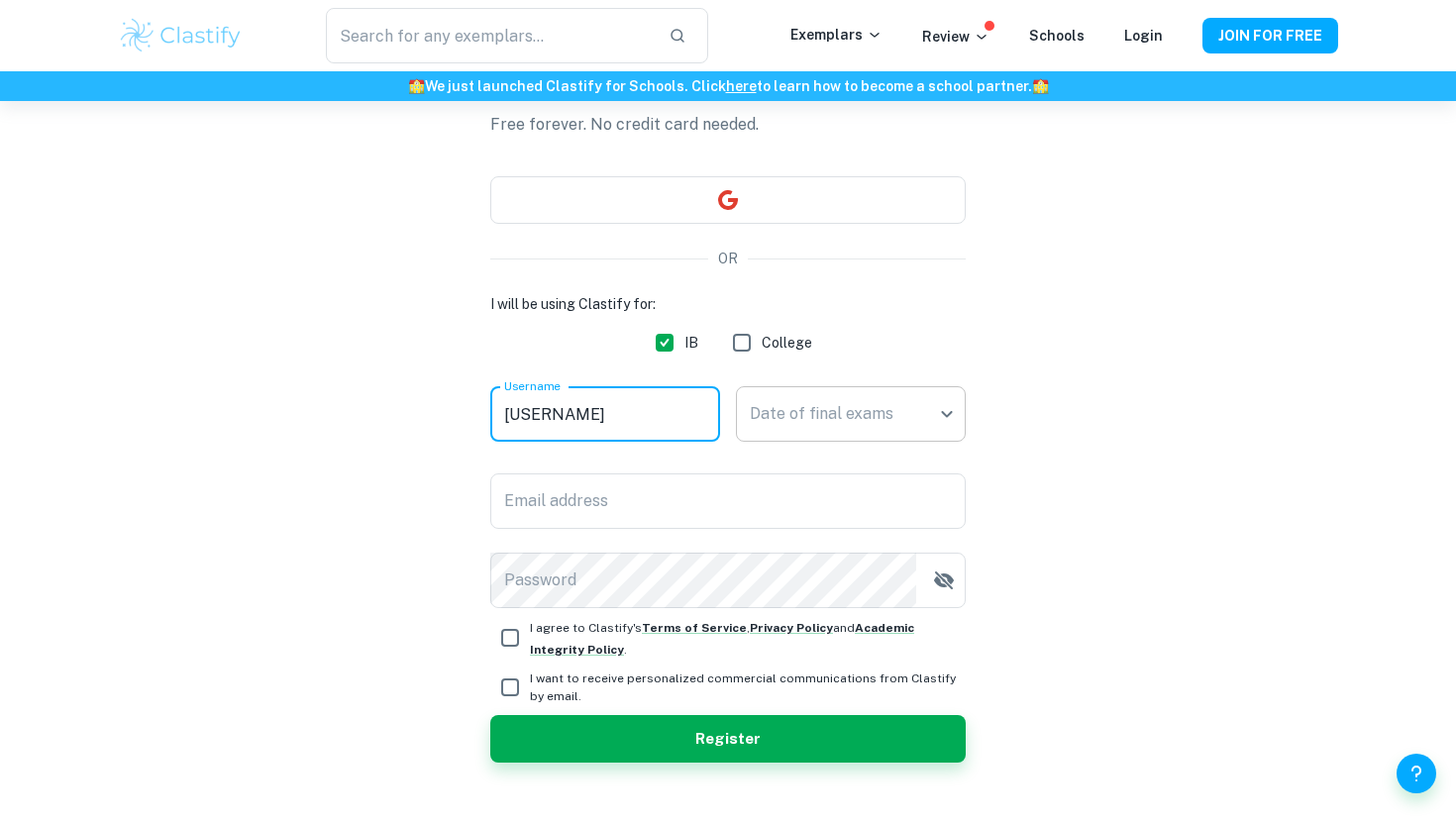 type on "aayush.sb0" 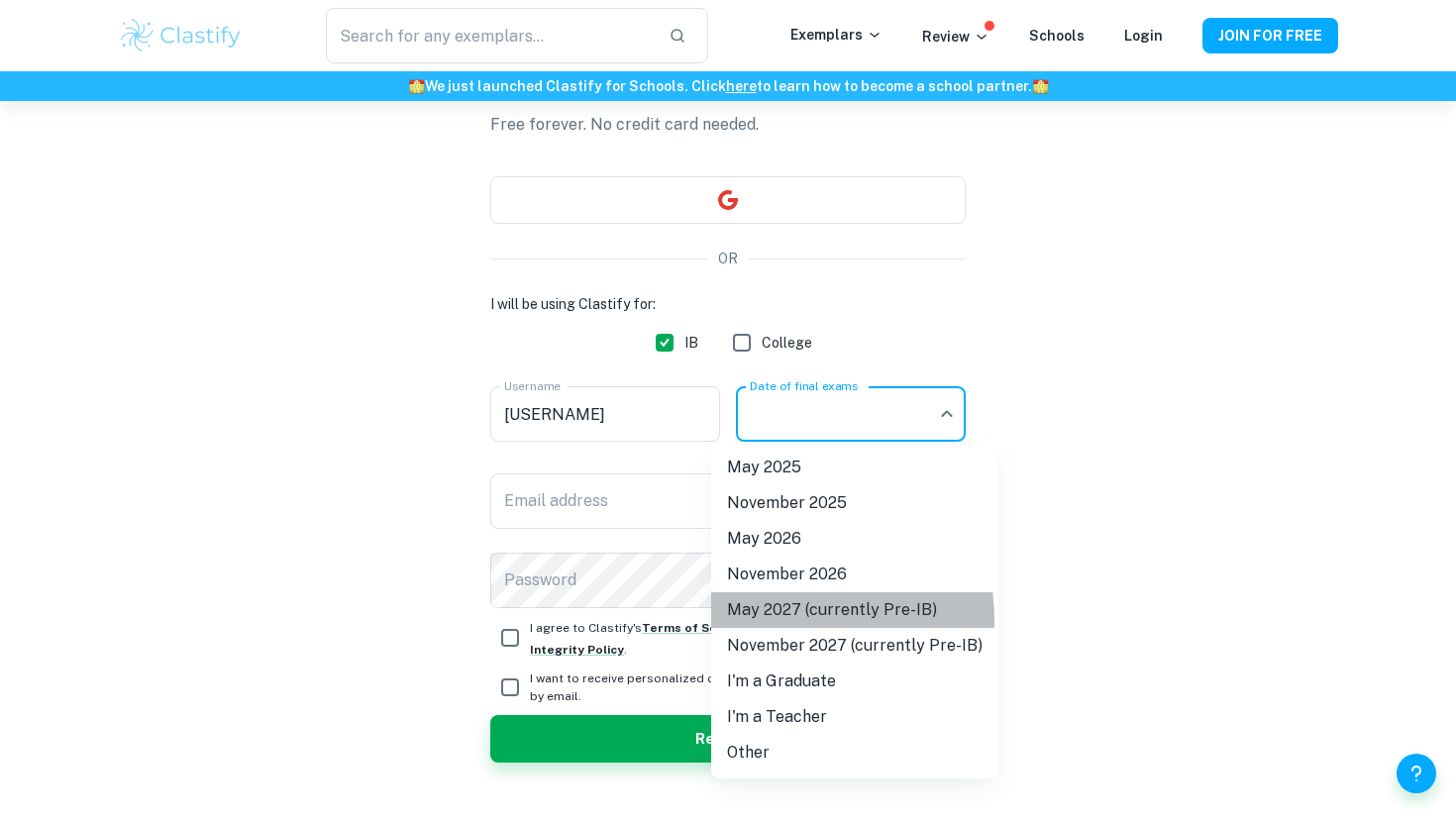 click on "May 2027 (currently Pre-IB)" at bounding box center [855, 610] 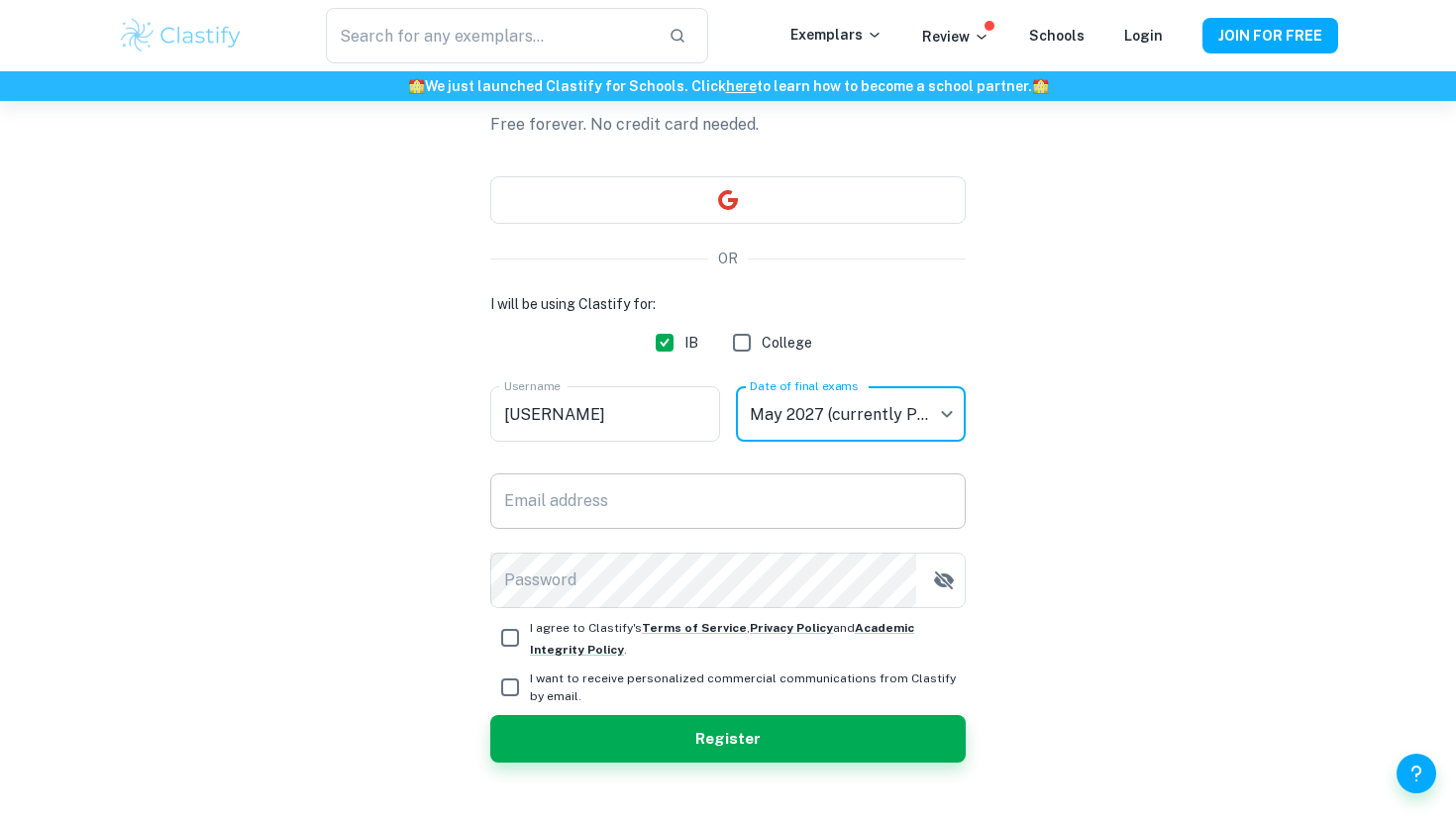 click on "Email address" at bounding box center [728, 501] 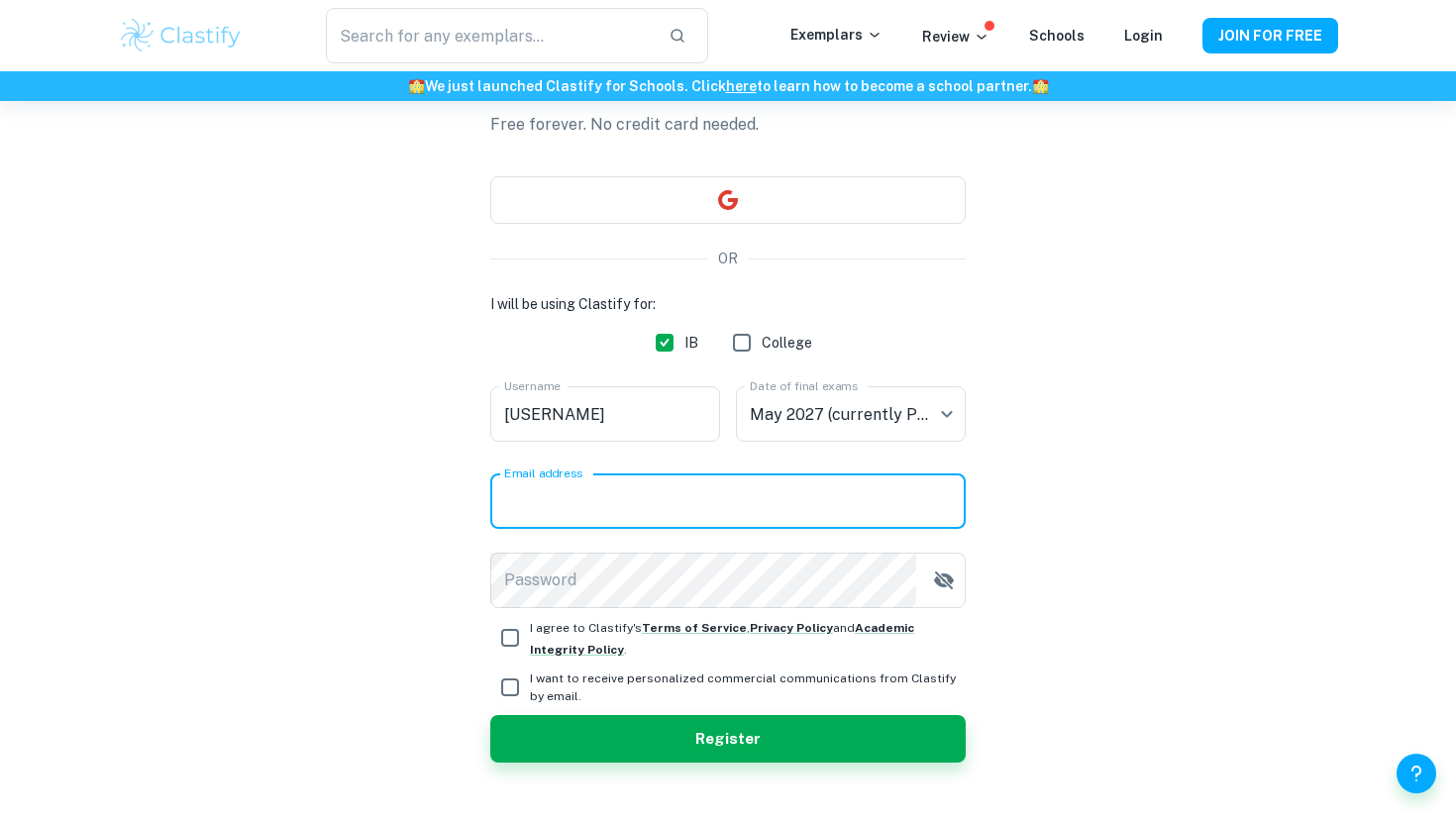 type on "aayushsreenath.b08@gmail.com" 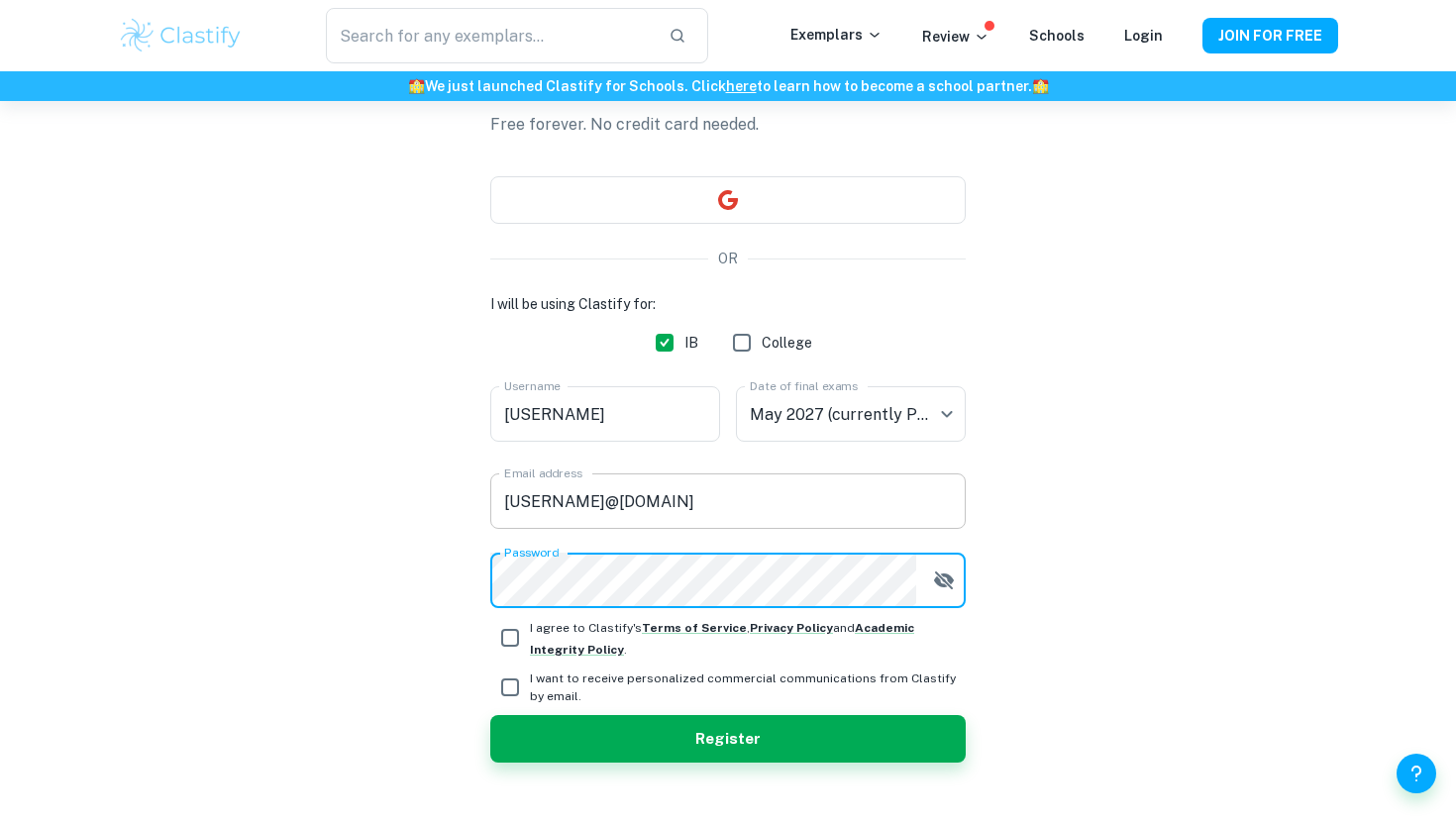click on "Register" at bounding box center (728, 739) 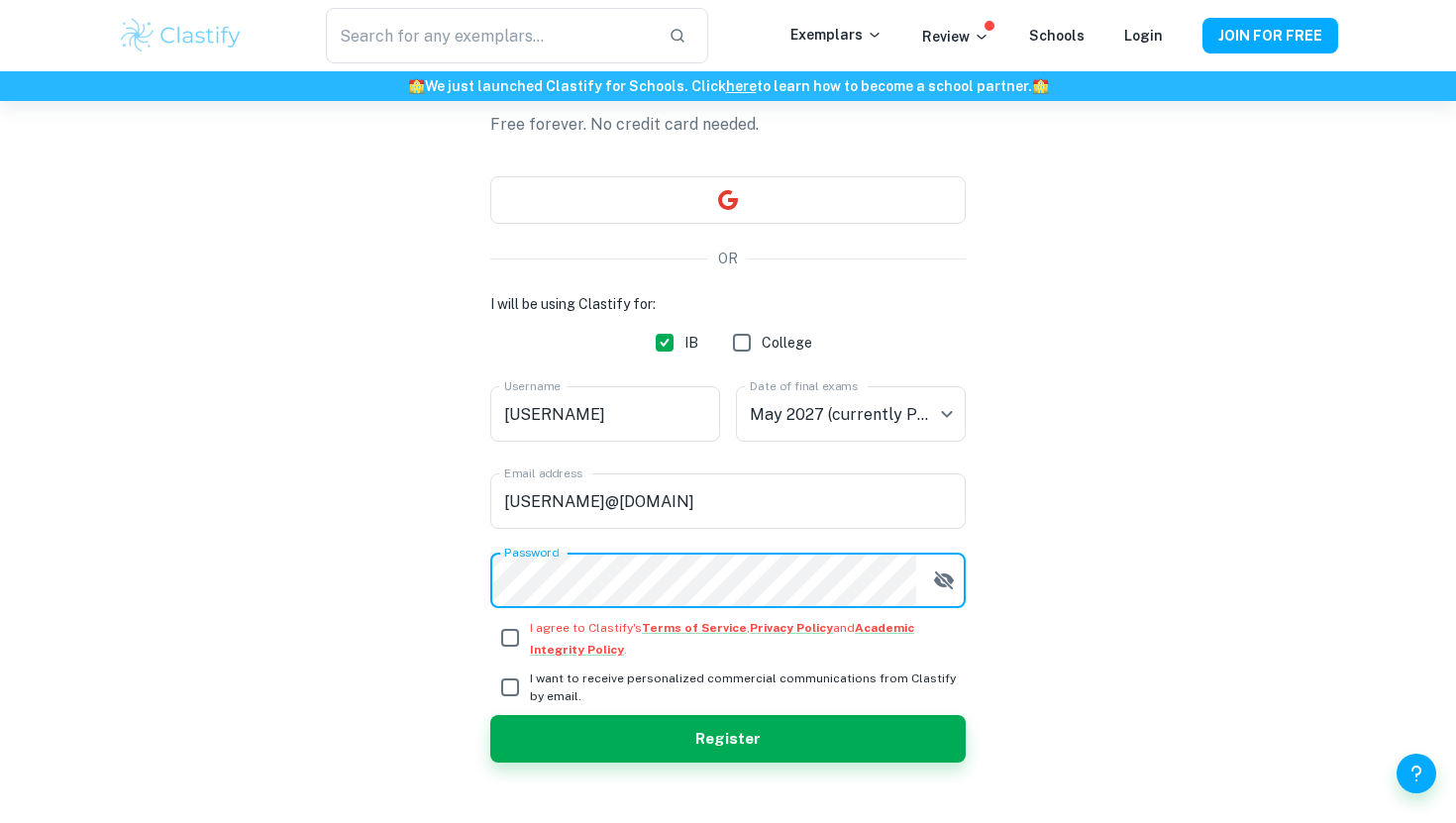 click on "I agree to Clastify's  Terms of Service ,  Privacy Policy  and  Academic Integrity Policy ." at bounding box center [510, 638] 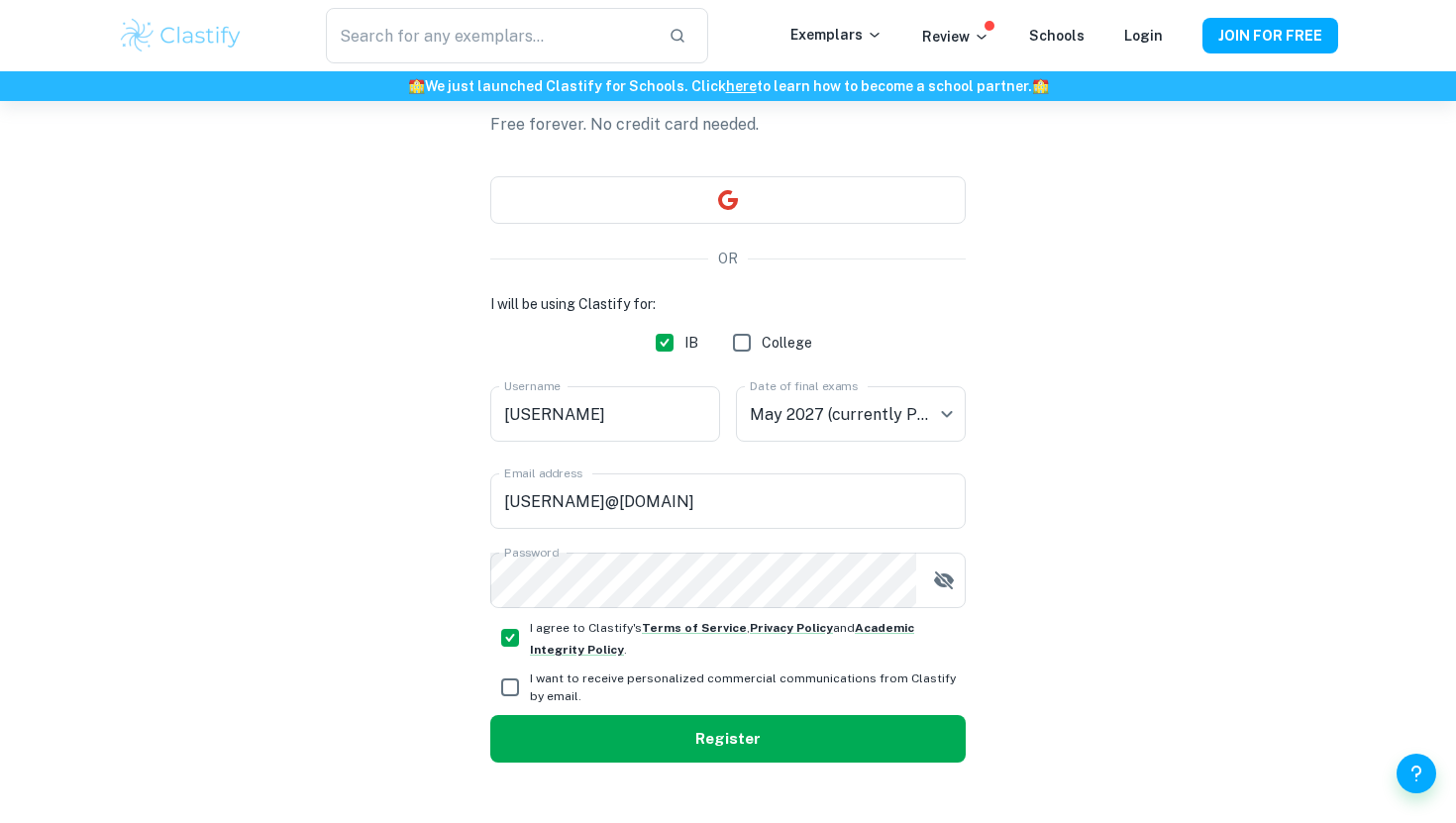 click on "Register" at bounding box center [728, 739] 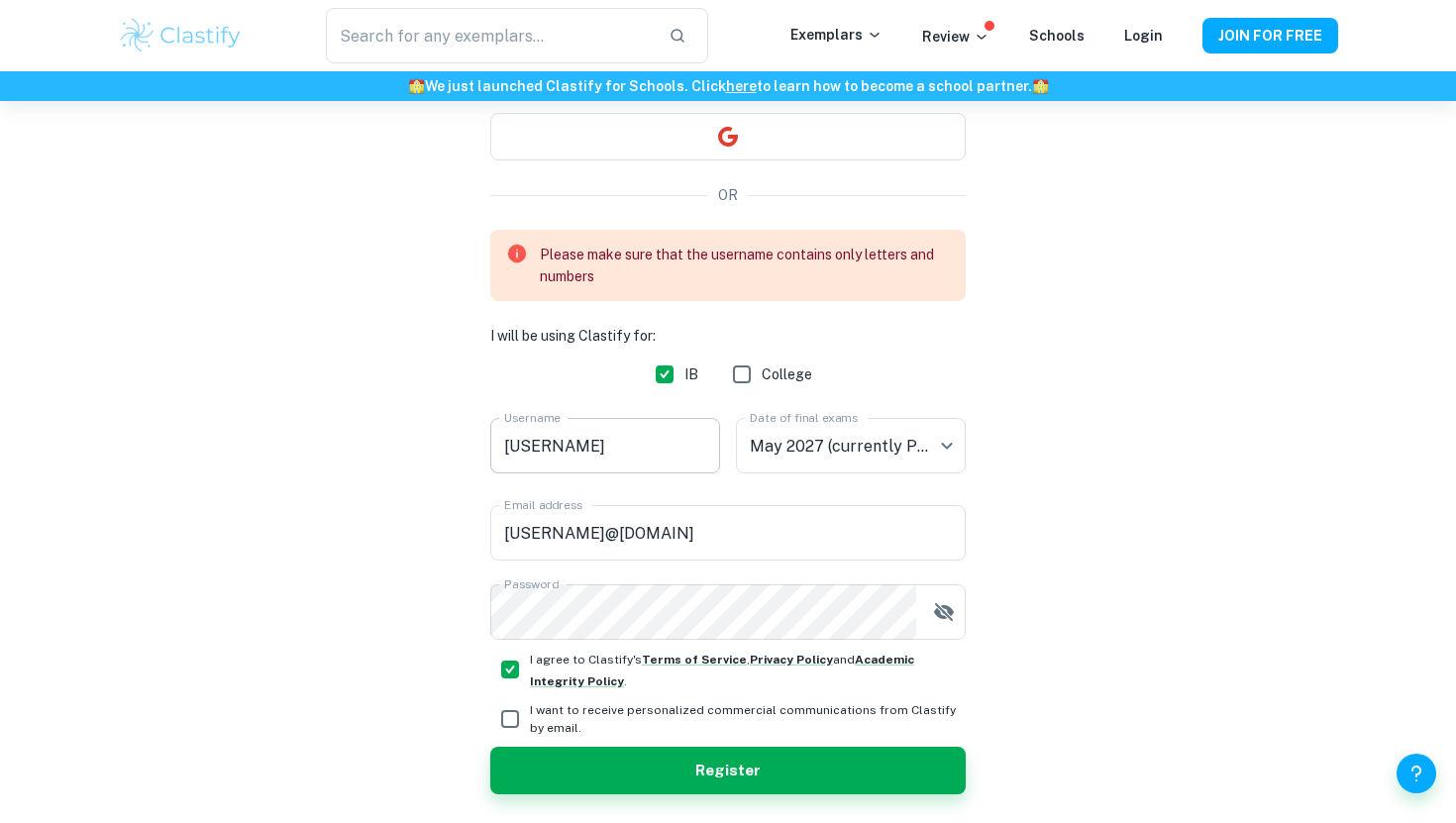 scroll, scrollTop: 202, scrollLeft: 0, axis: vertical 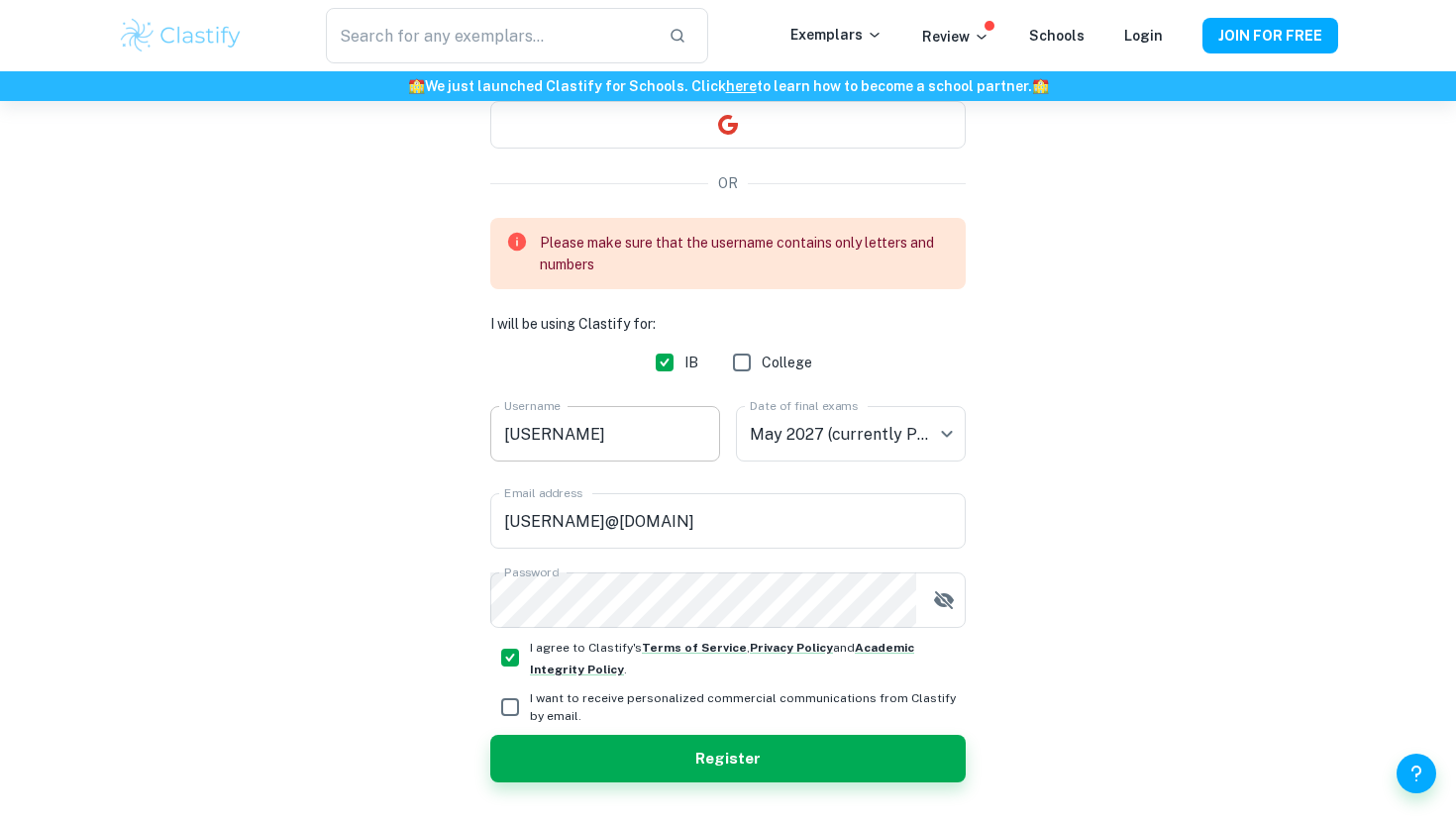 click on "aayush.sb0" at bounding box center [605, 434] 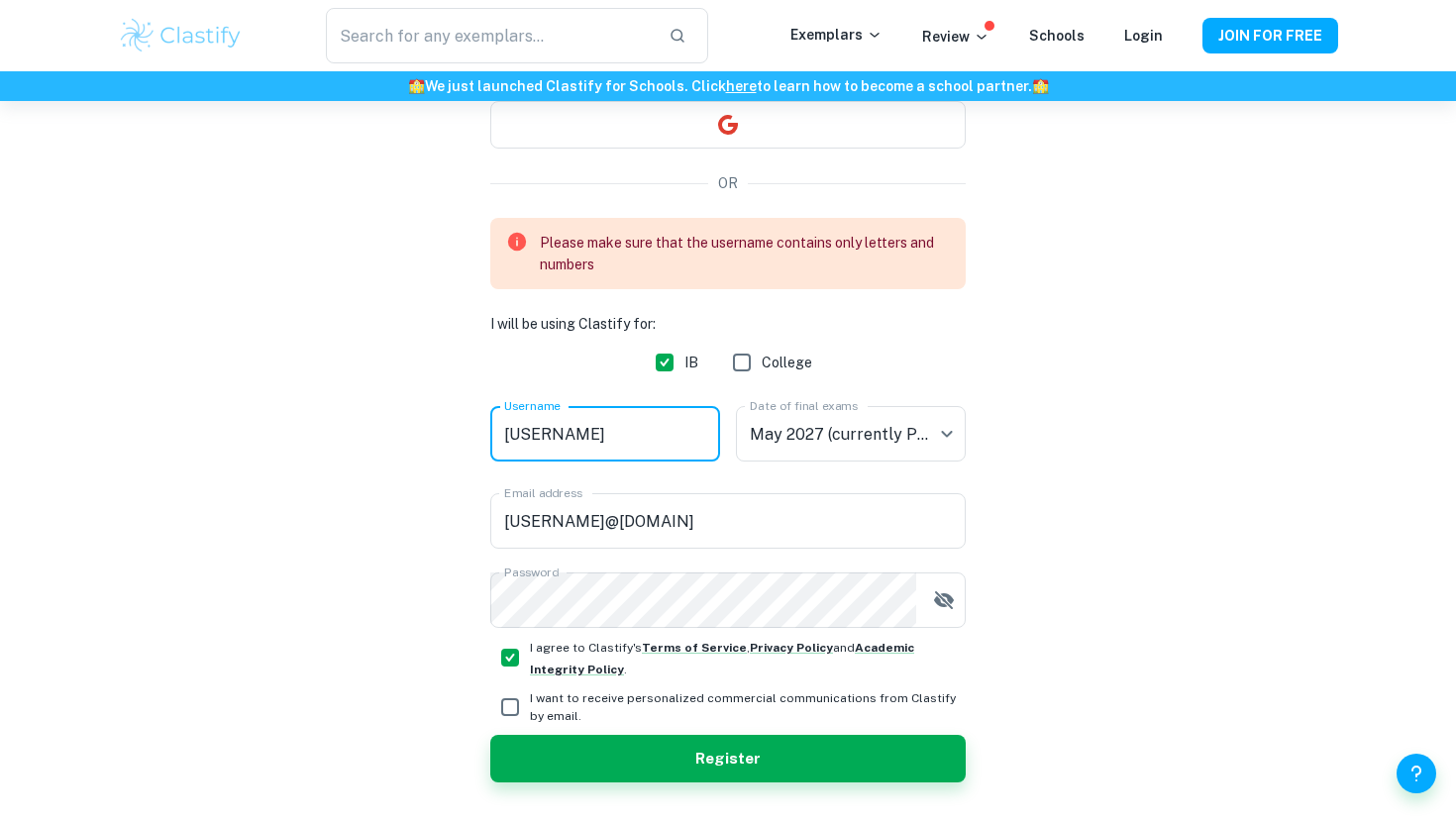 click on "aayush.sb0" at bounding box center (605, 434) 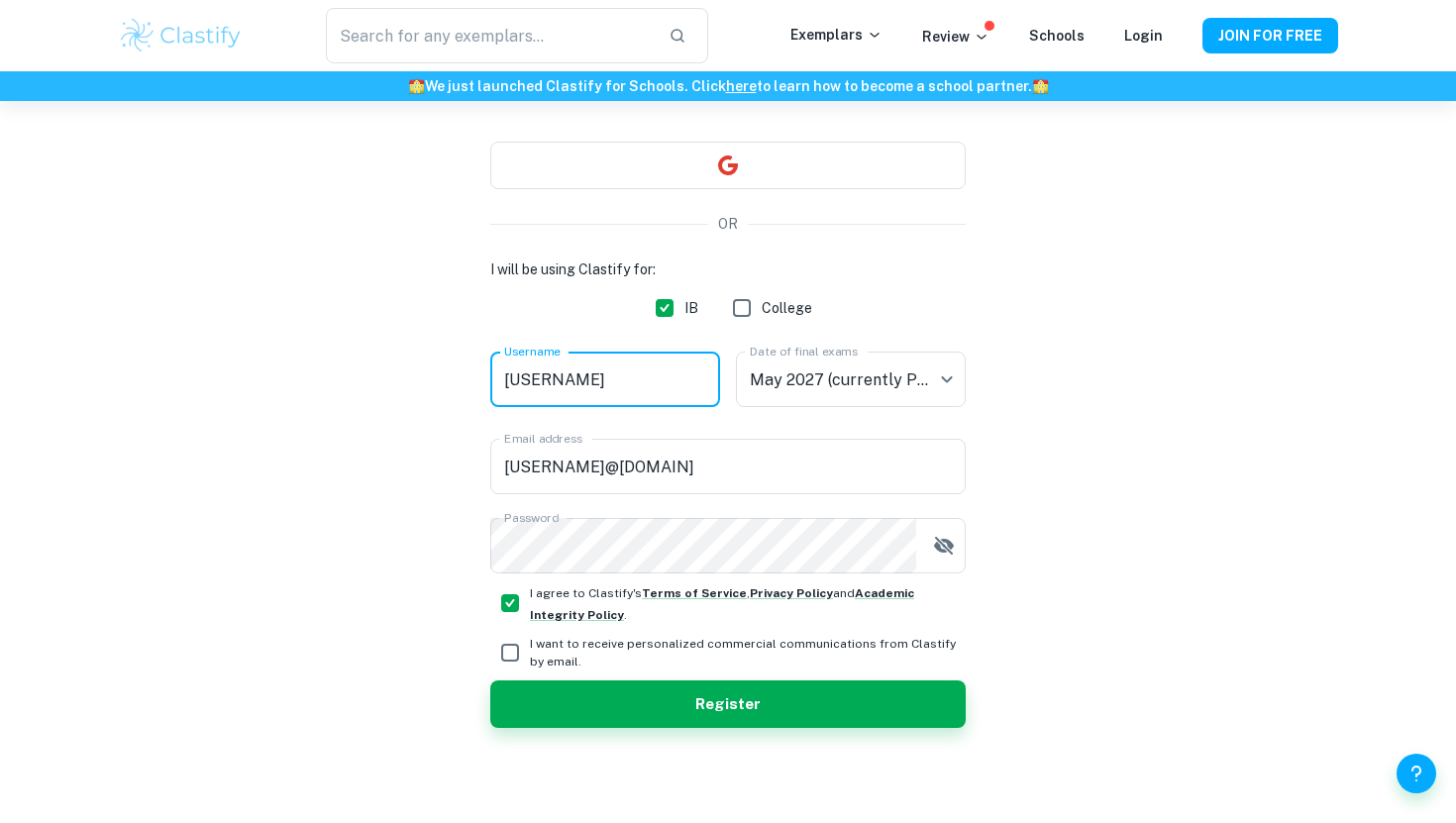 click on "aayushsb0" at bounding box center (605, 379) 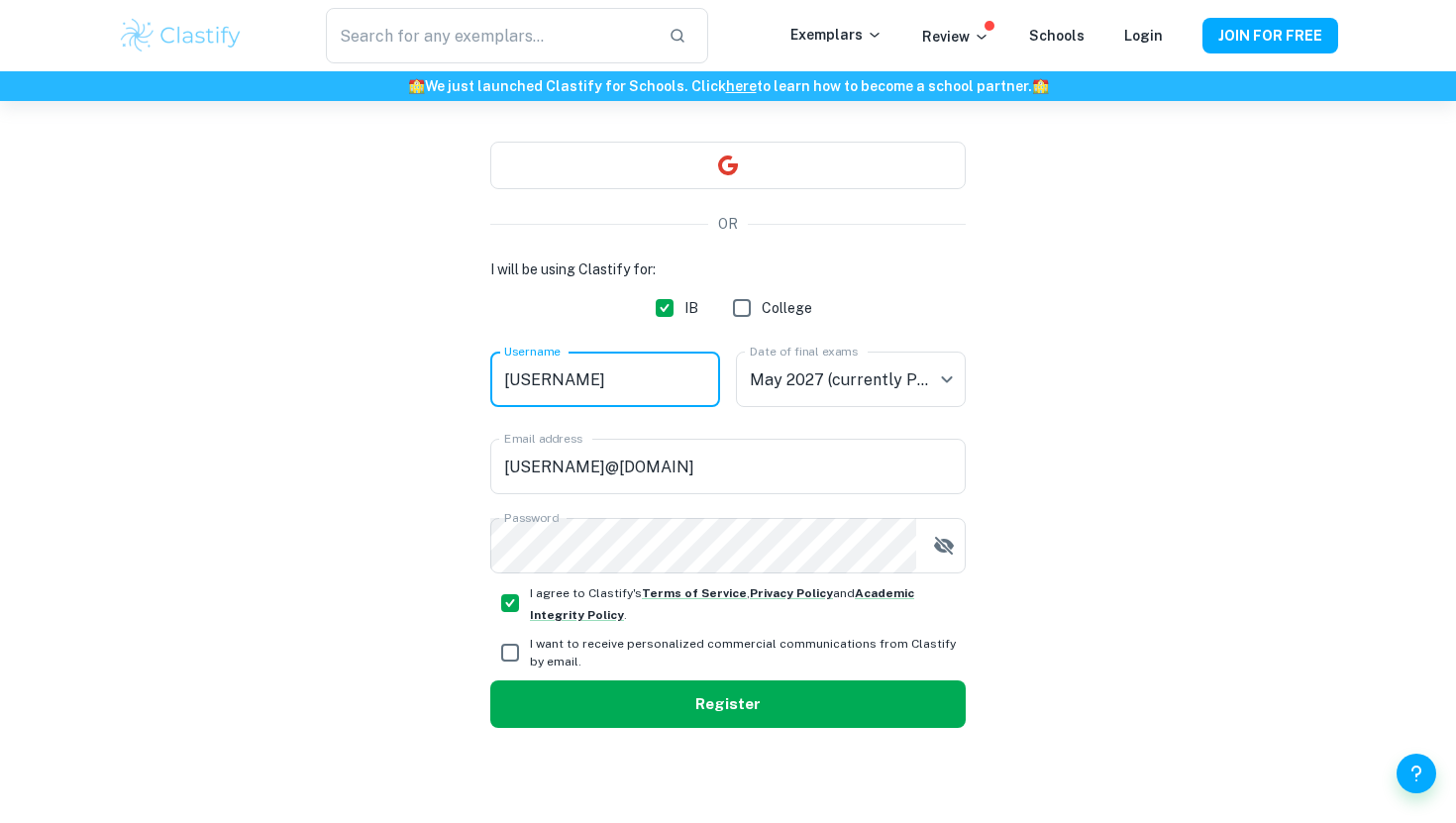 type on "aayushsb0" 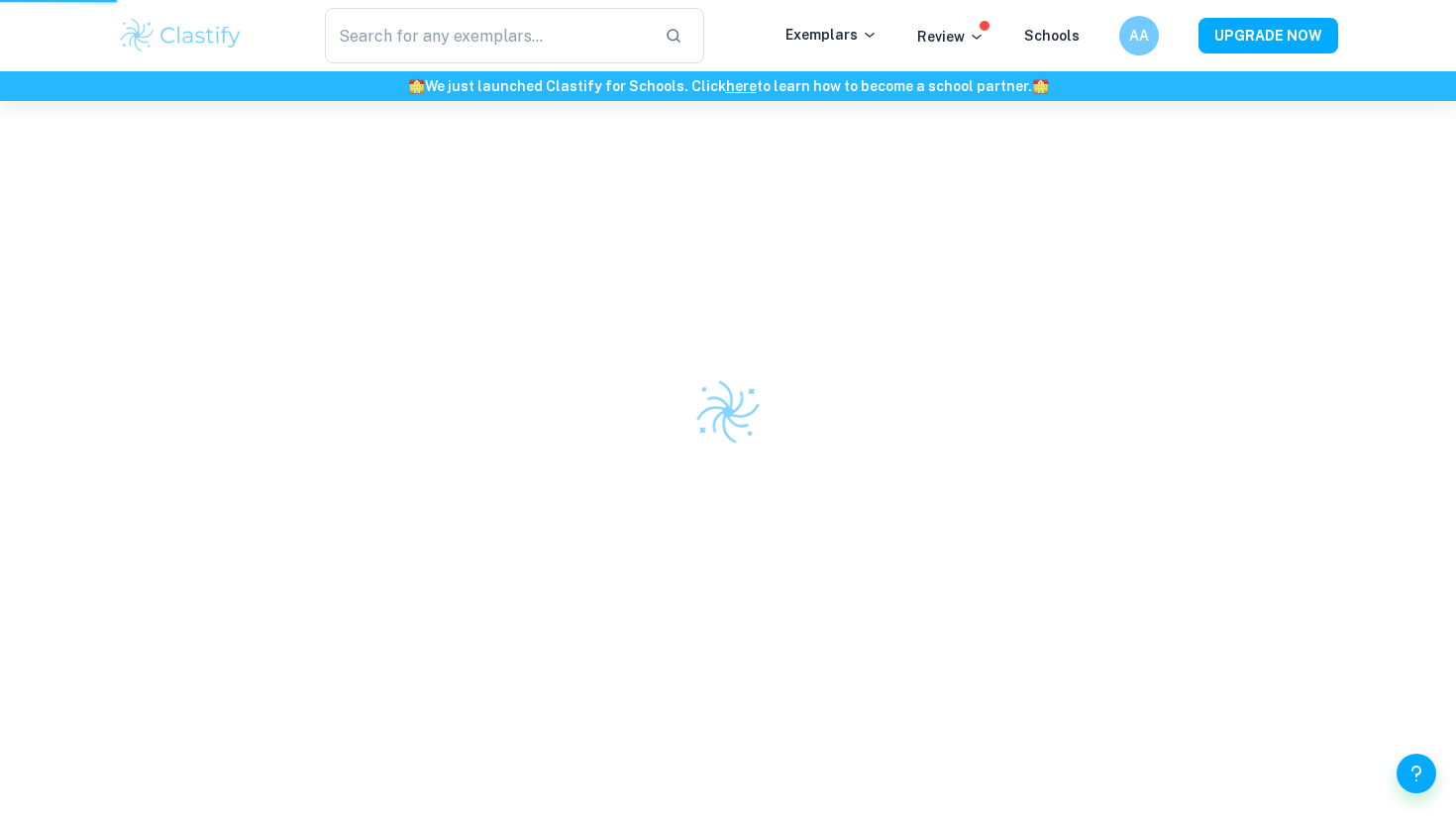 scroll, scrollTop: 101, scrollLeft: 0, axis: vertical 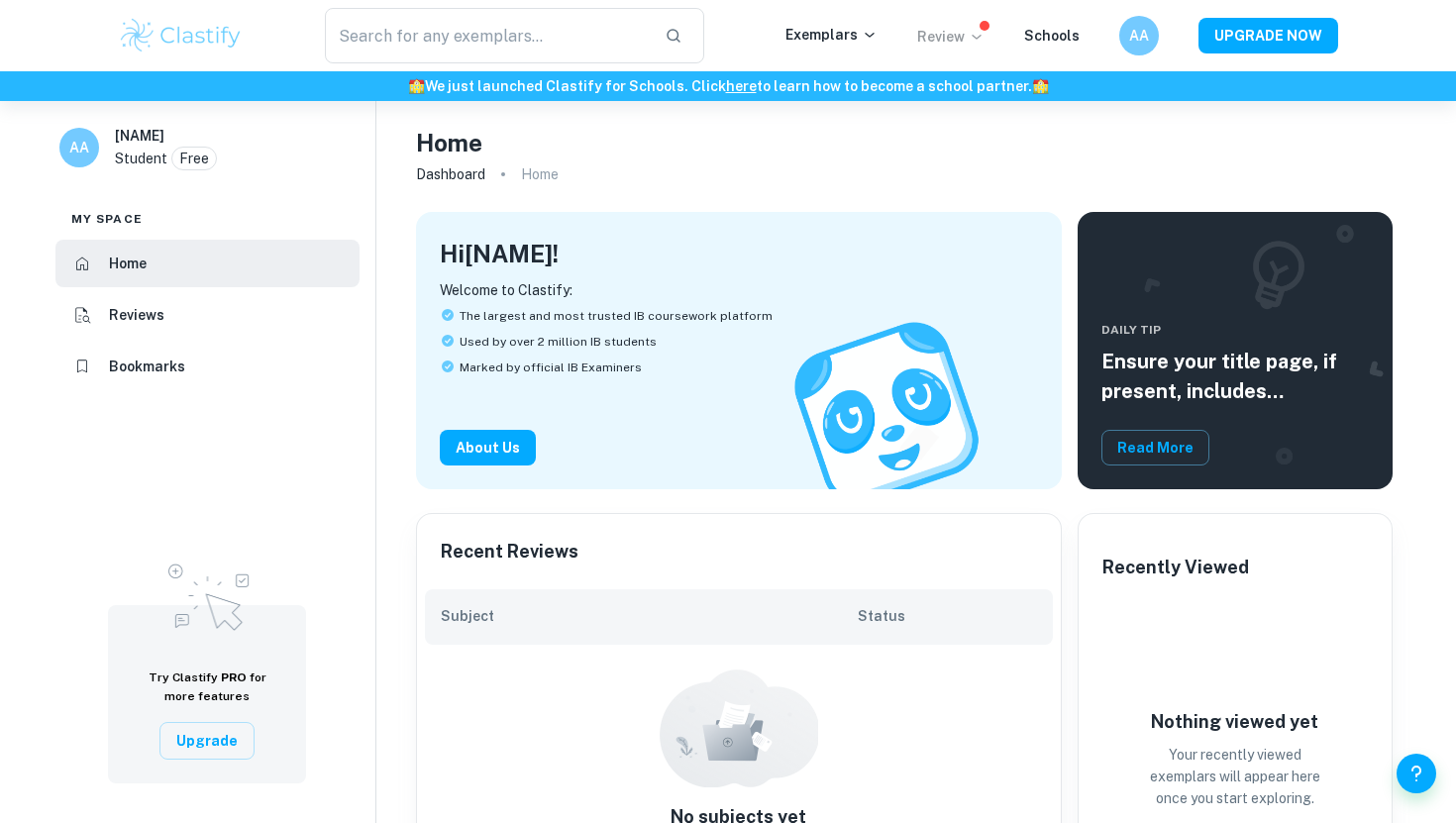 click on "Review" at bounding box center (951, 37) 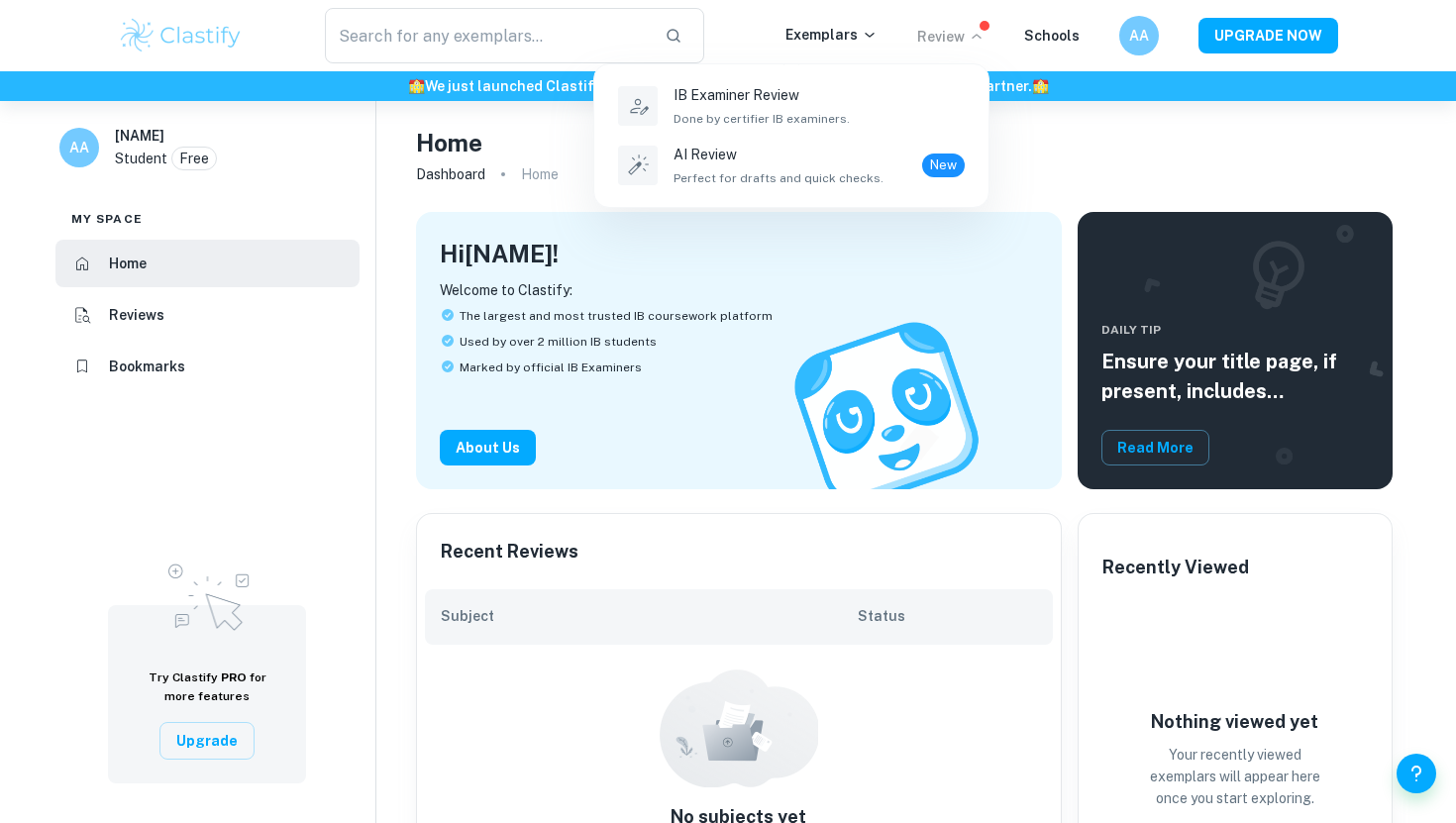 click at bounding box center [728, 411] 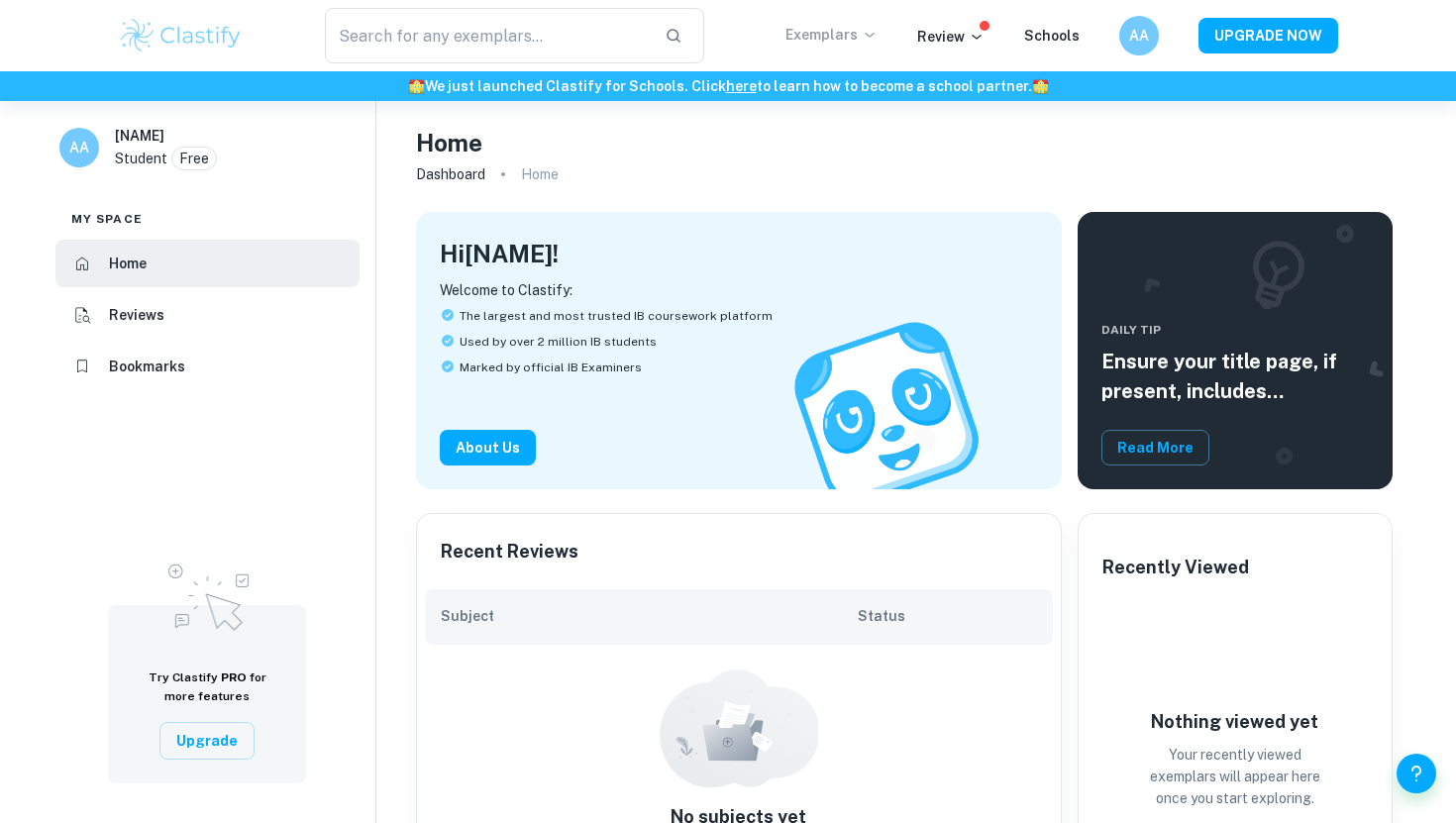 click on "Exemplars" at bounding box center [831, 35] 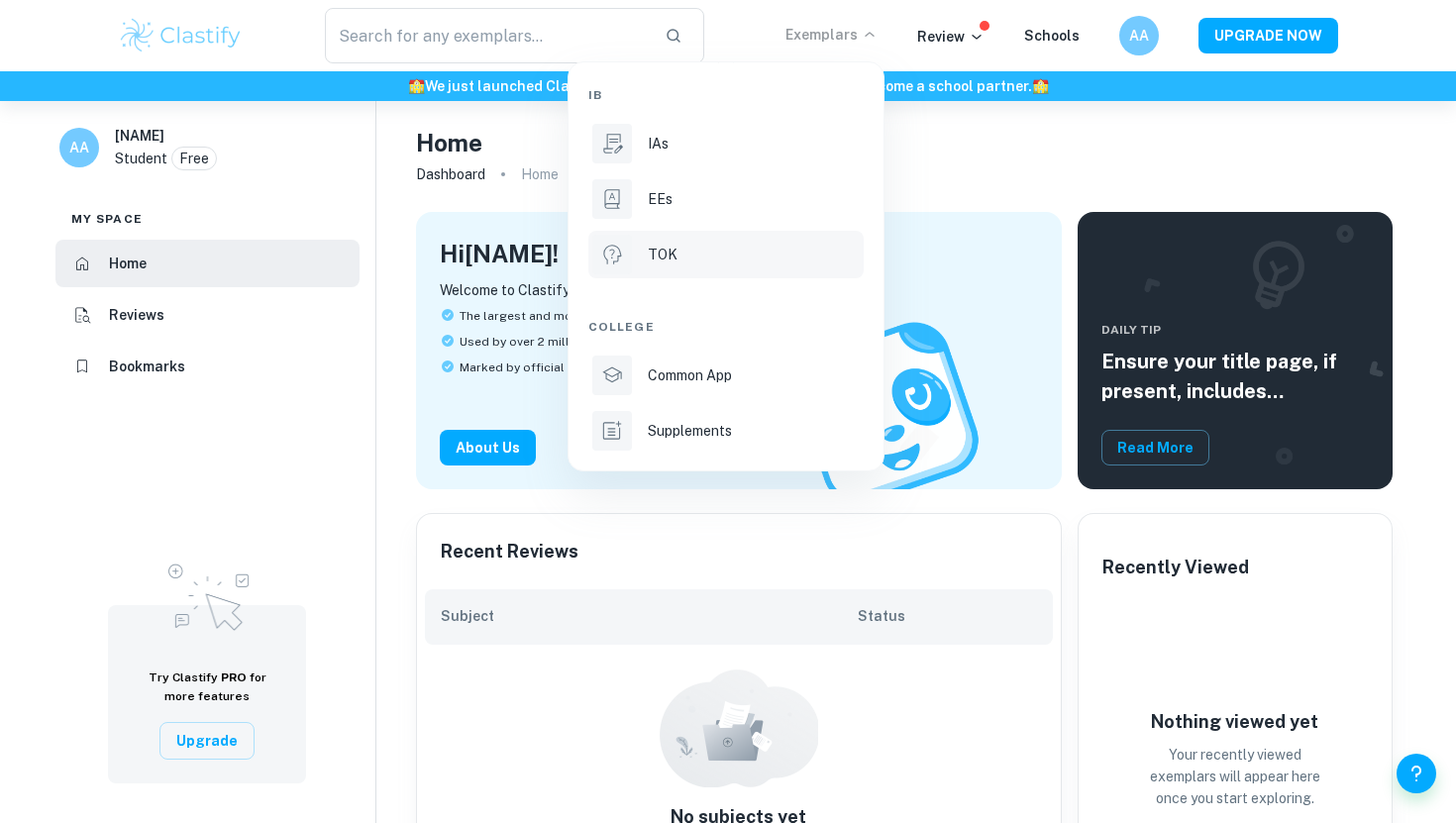 click on "TOK" at bounding box center [754, 255] 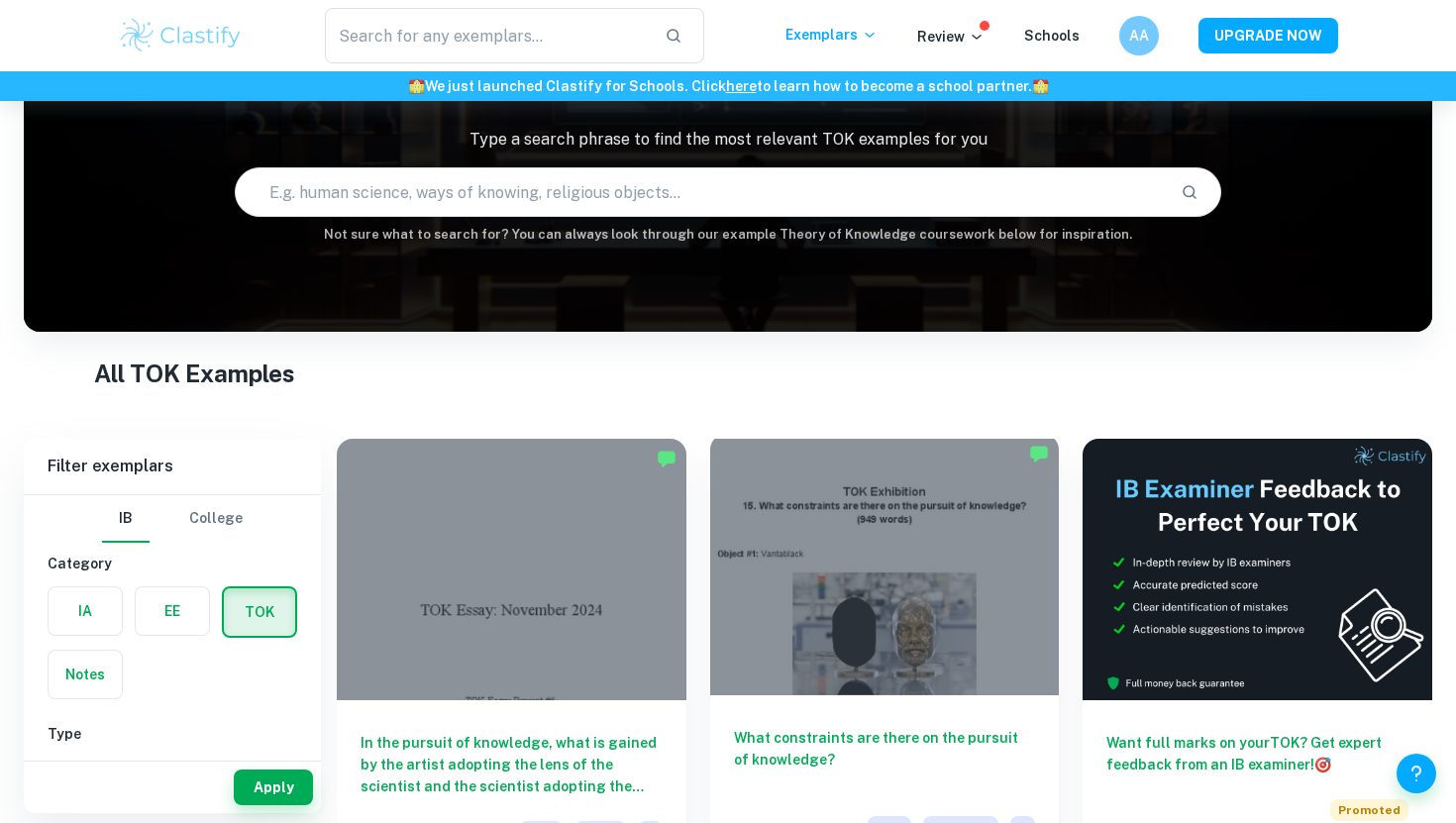 scroll, scrollTop: 193, scrollLeft: 0, axis: vertical 